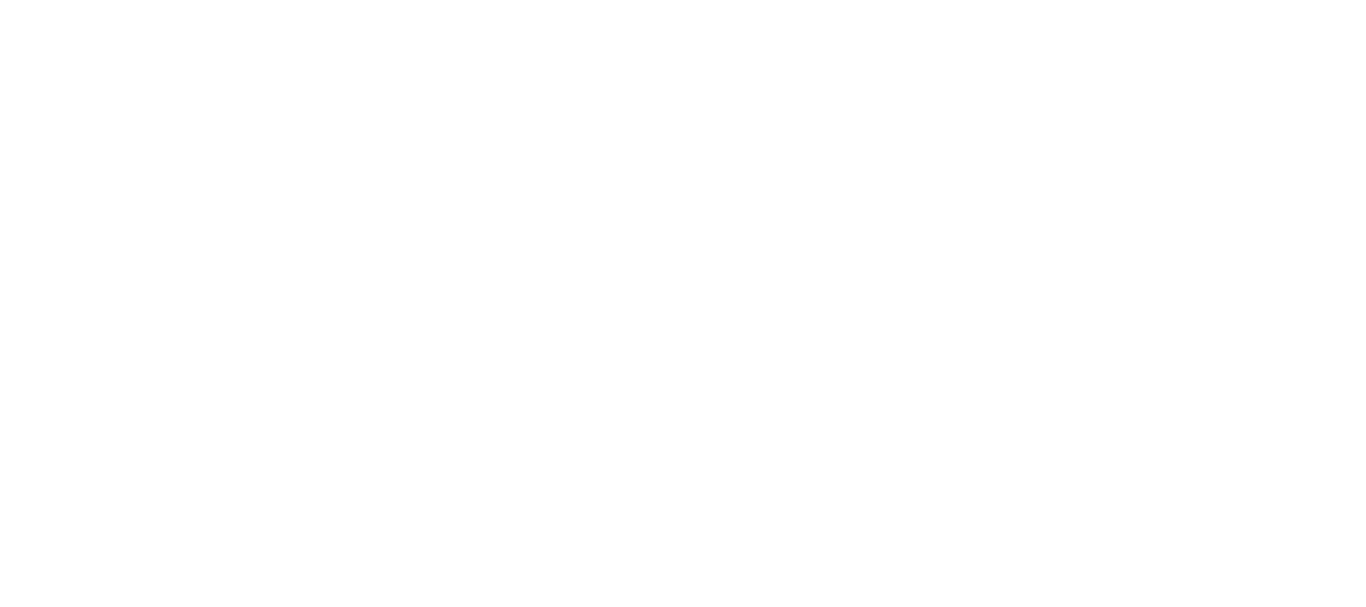 scroll, scrollTop: 0, scrollLeft: 0, axis: both 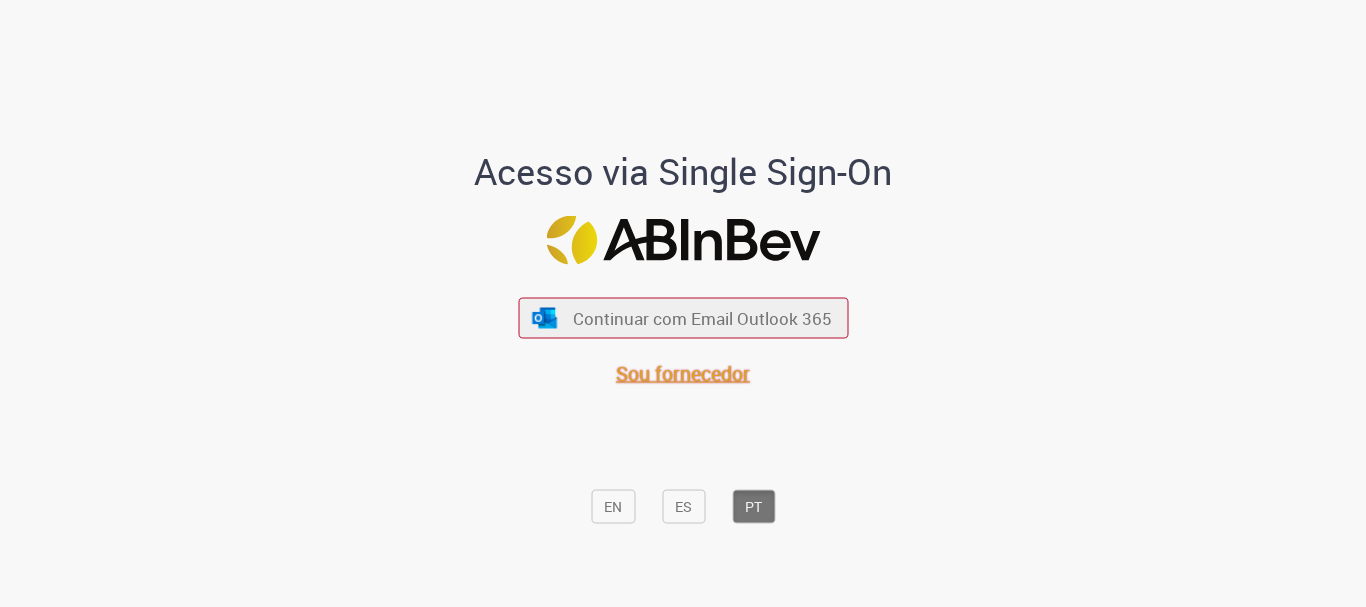 click on "Sou fornecedor" at bounding box center (683, 373) 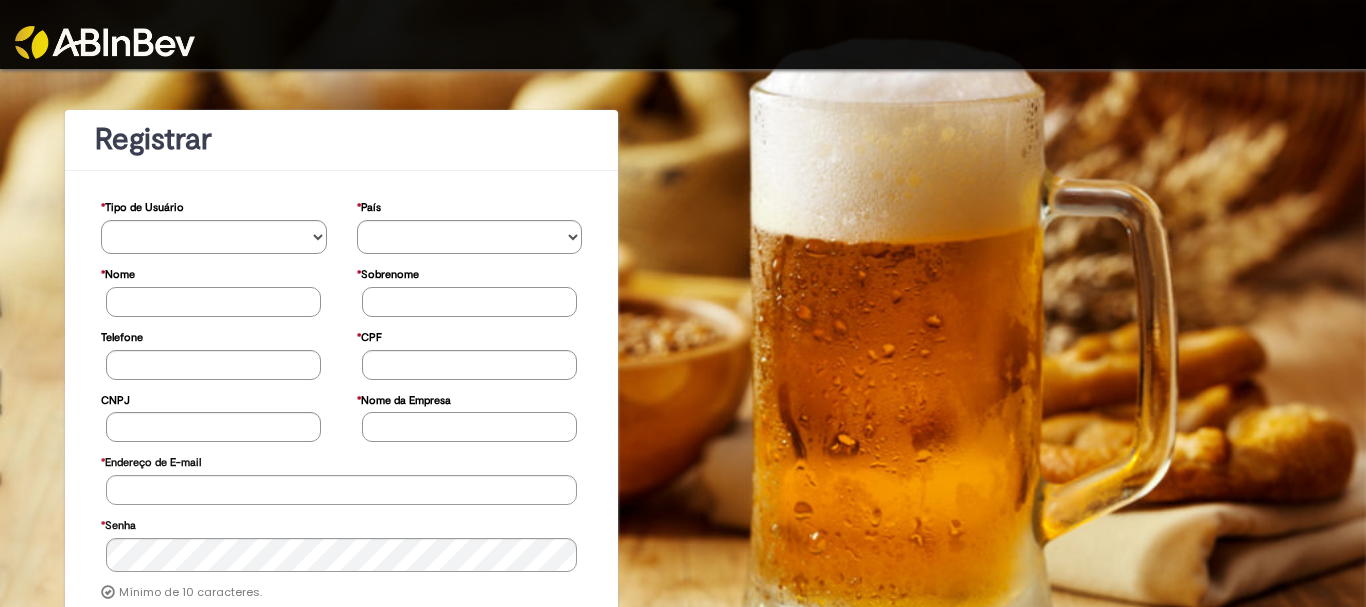 scroll, scrollTop: 0, scrollLeft: 0, axis: both 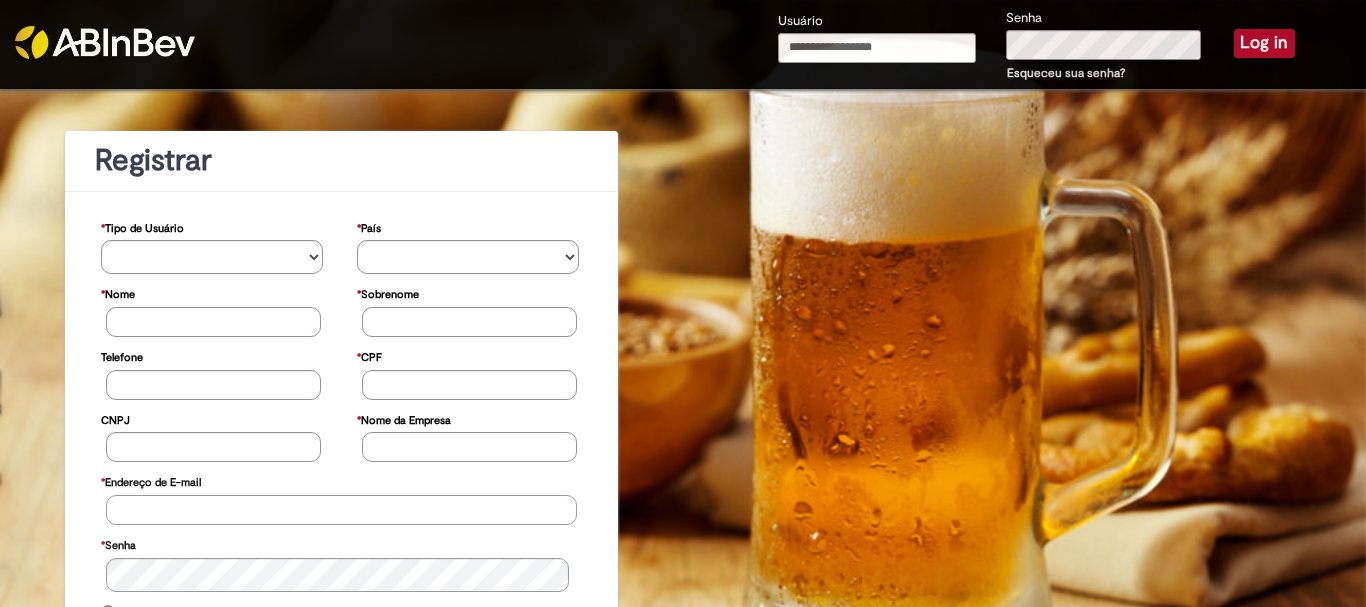 type on "**********" 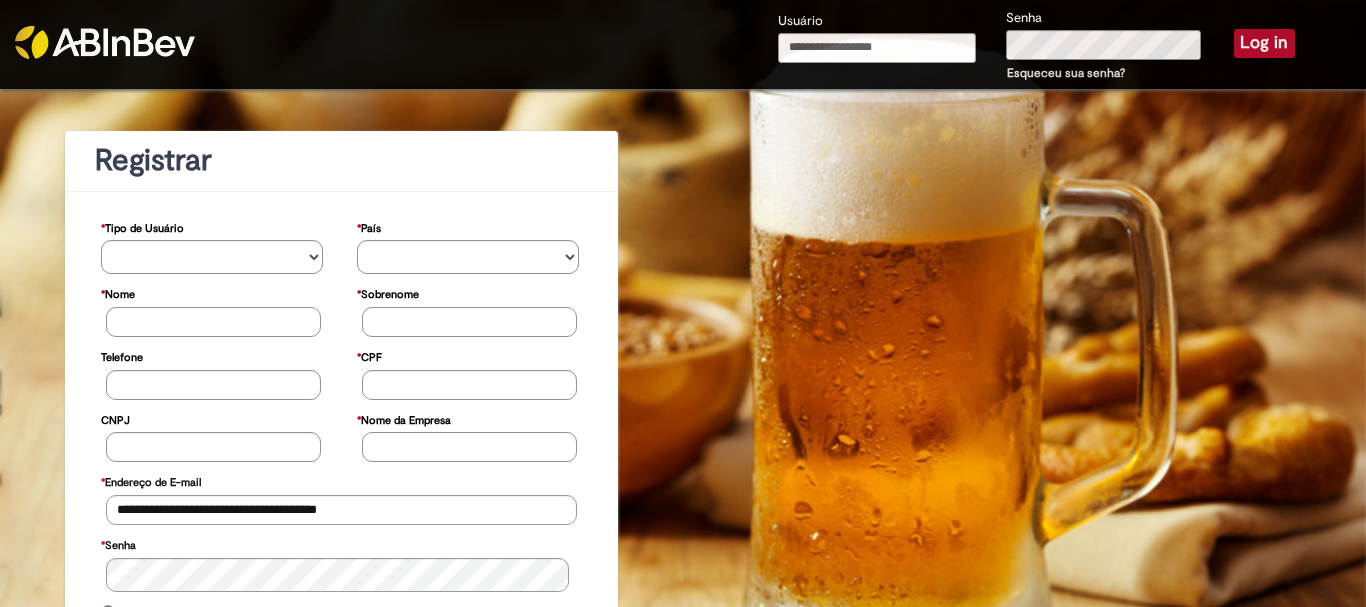 type on "**********" 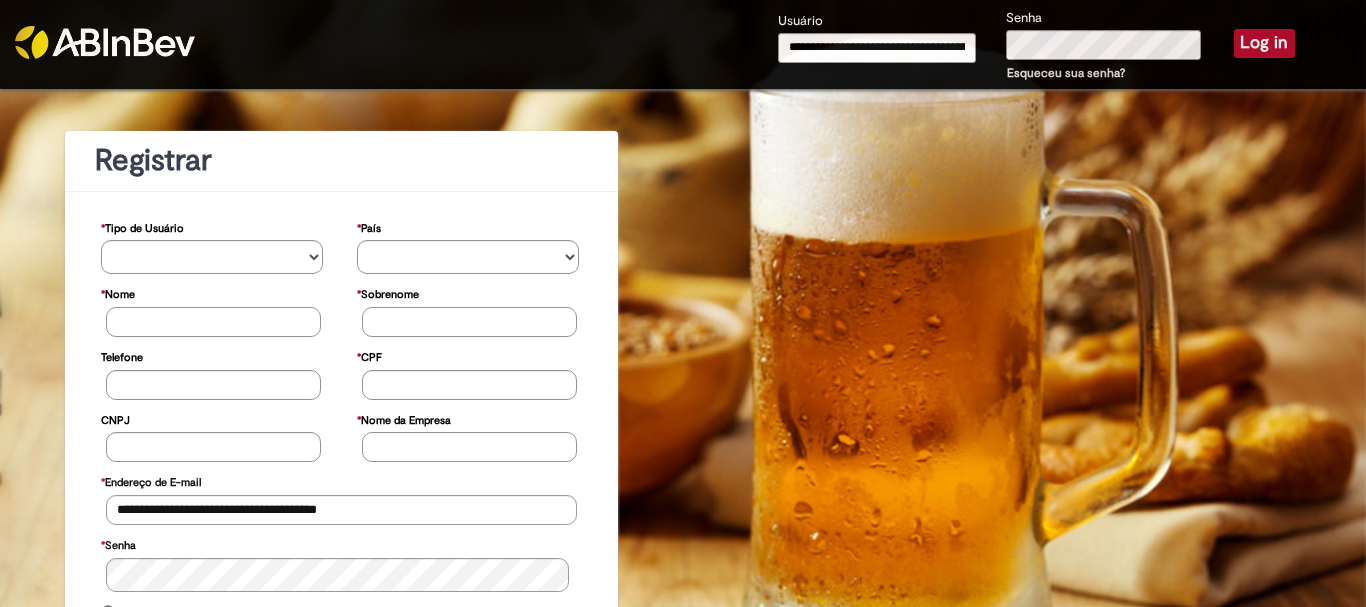 click on "Log in" at bounding box center (1264, 43) 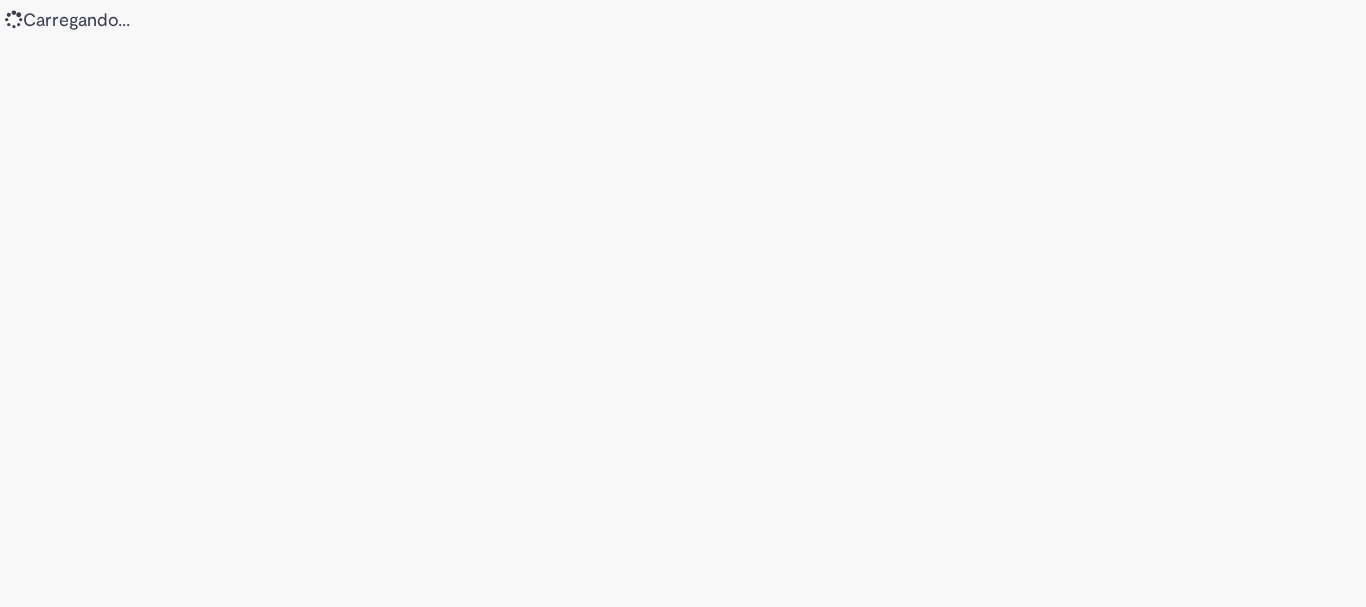 scroll, scrollTop: 0, scrollLeft: 0, axis: both 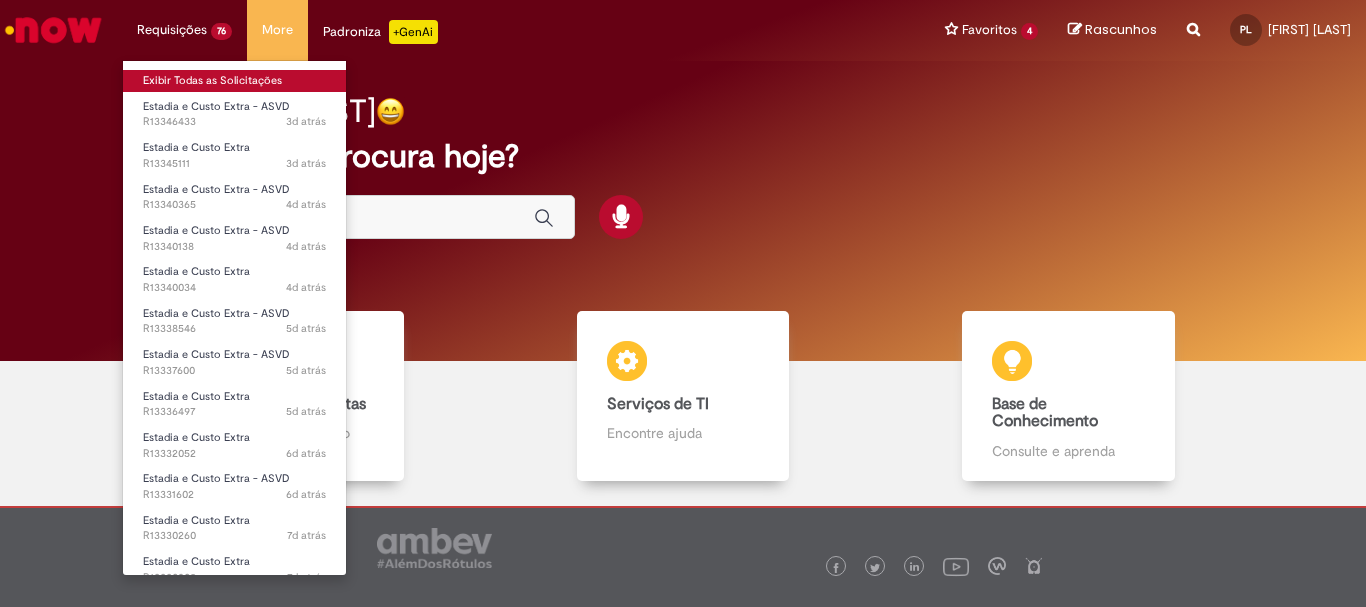 click on "Exibir Todas as Solicitações" at bounding box center (234, 81) 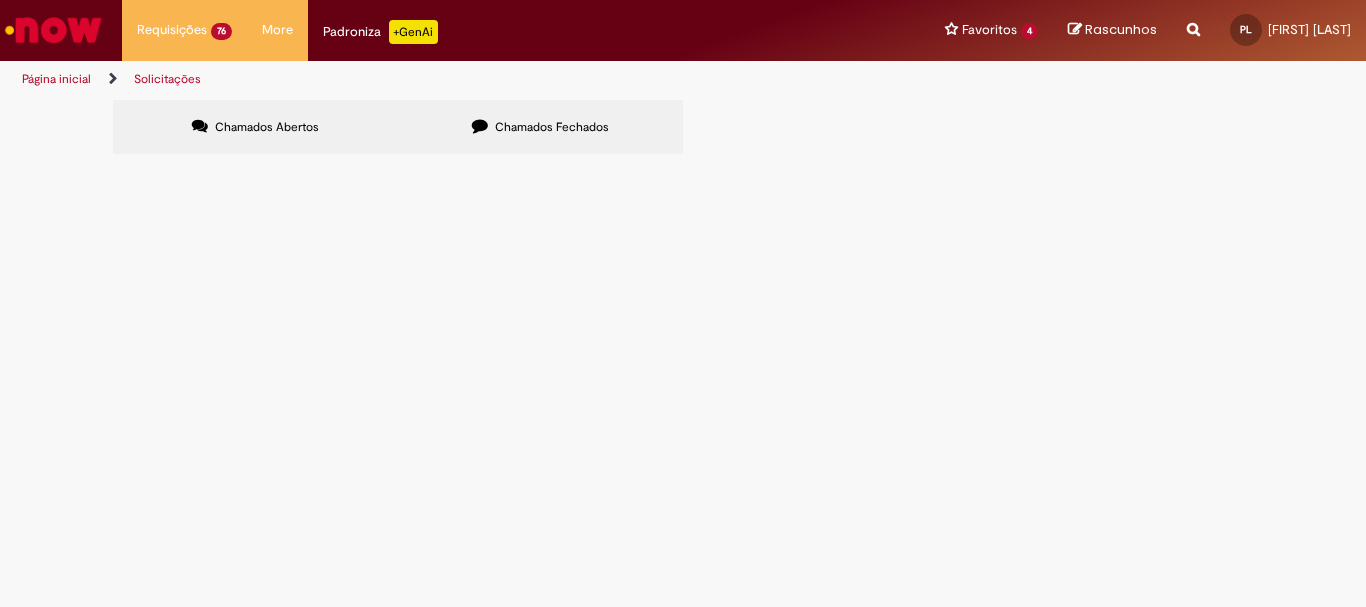 click on "Em Validação" at bounding box center (0, 0) 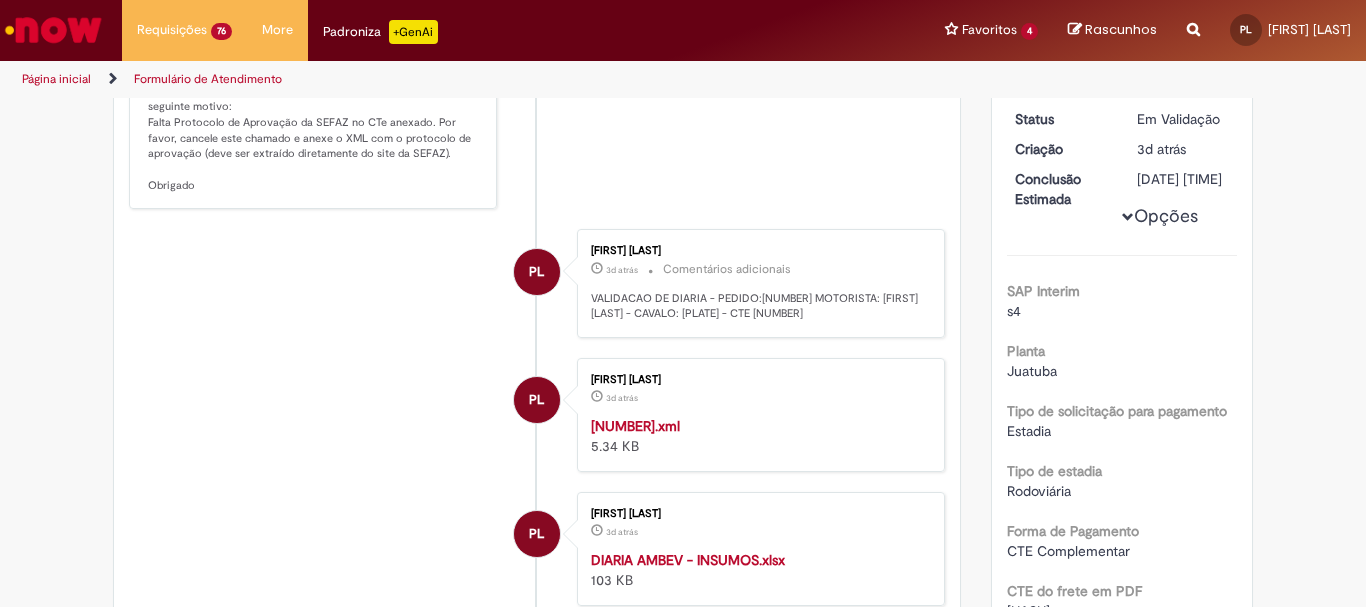 scroll, scrollTop: 100, scrollLeft: 0, axis: vertical 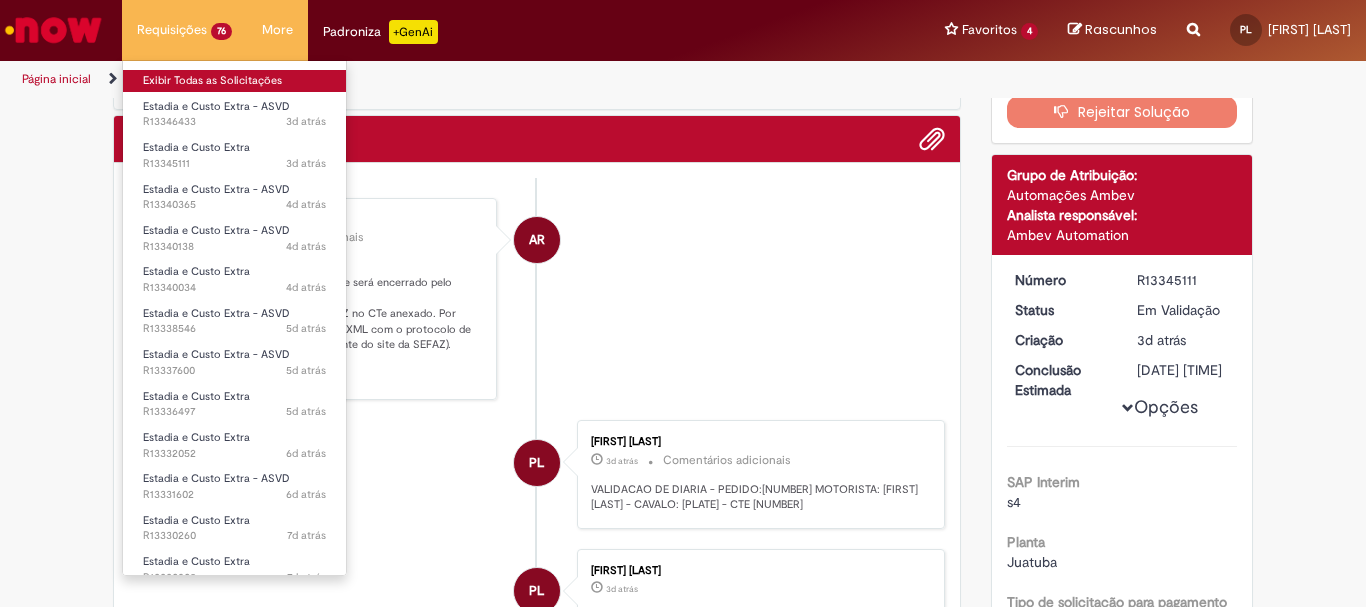 click on "Exibir Todas as Solicitações" at bounding box center [234, 81] 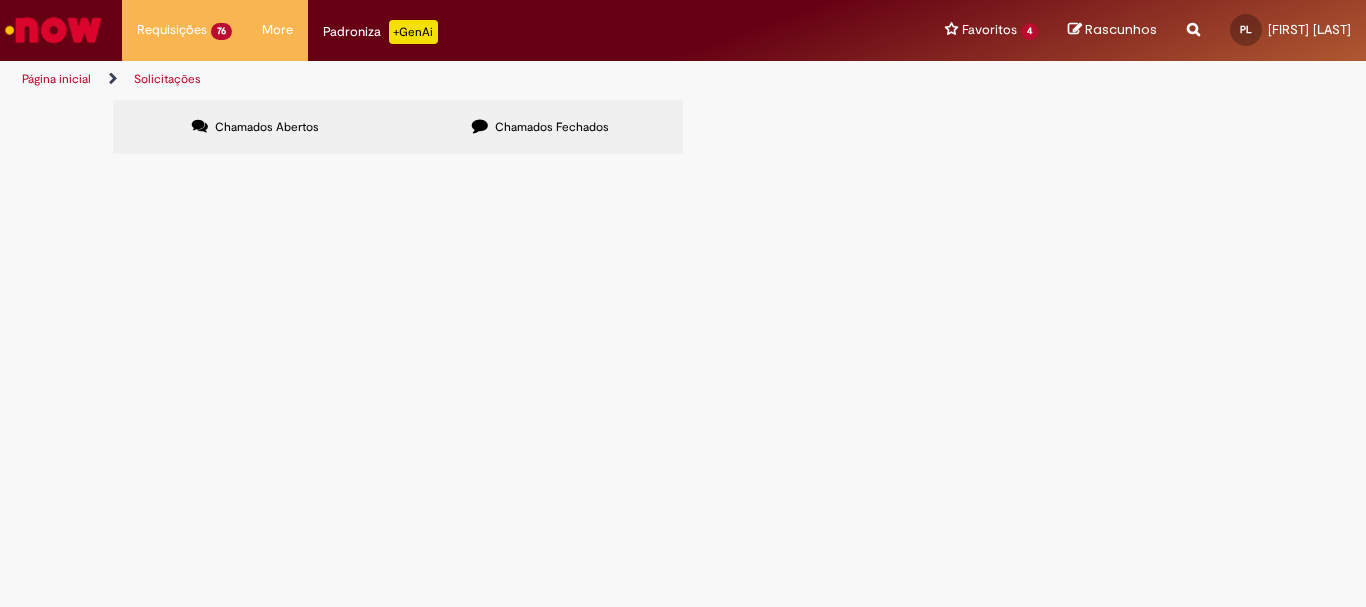 scroll, scrollTop: 541, scrollLeft: 0, axis: vertical 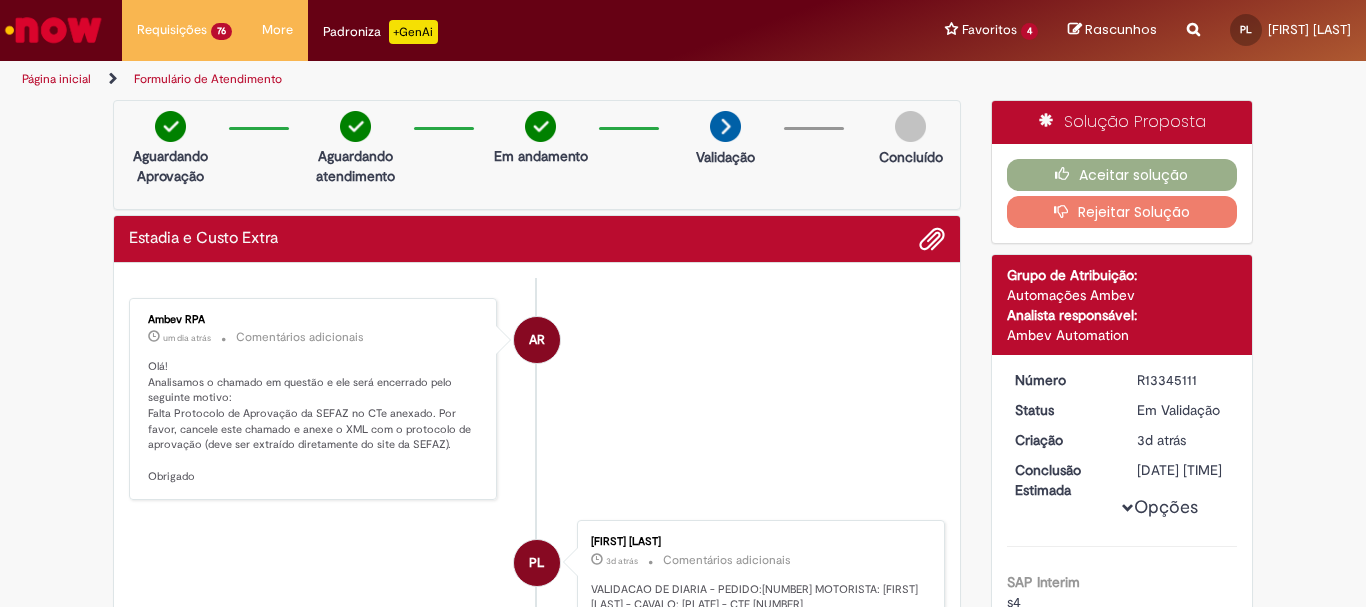 click on "Rejeitar Solução" at bounding box center (1122, 212) 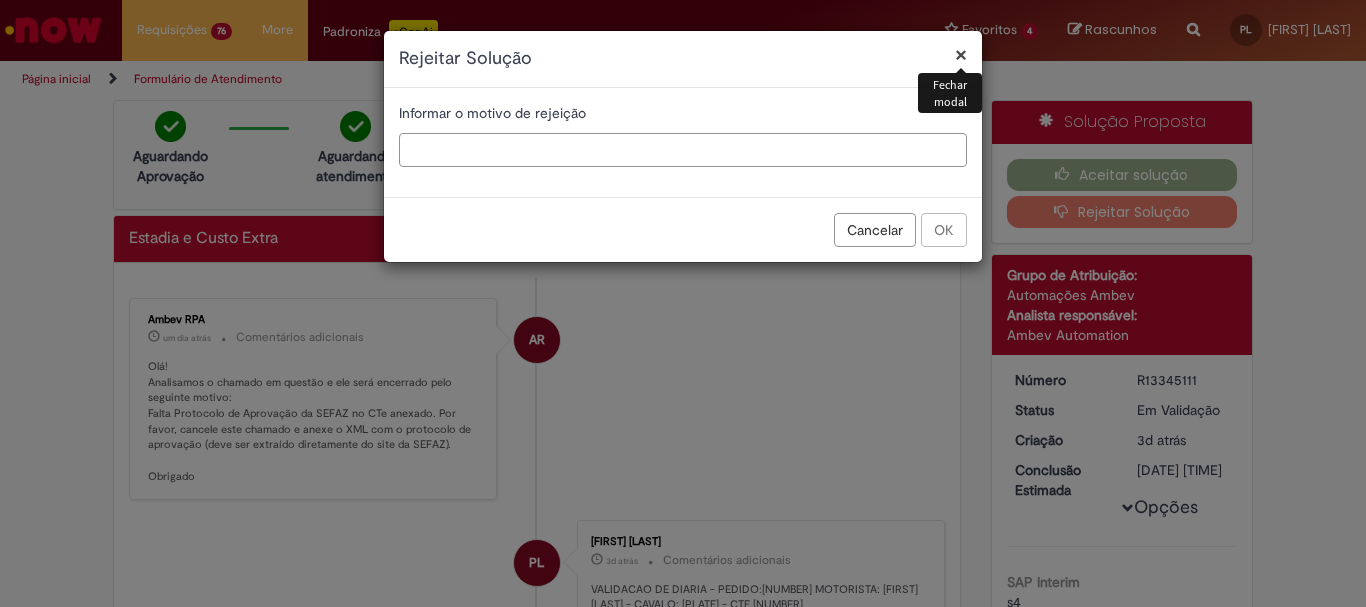 click at bounding box center [683, 150] 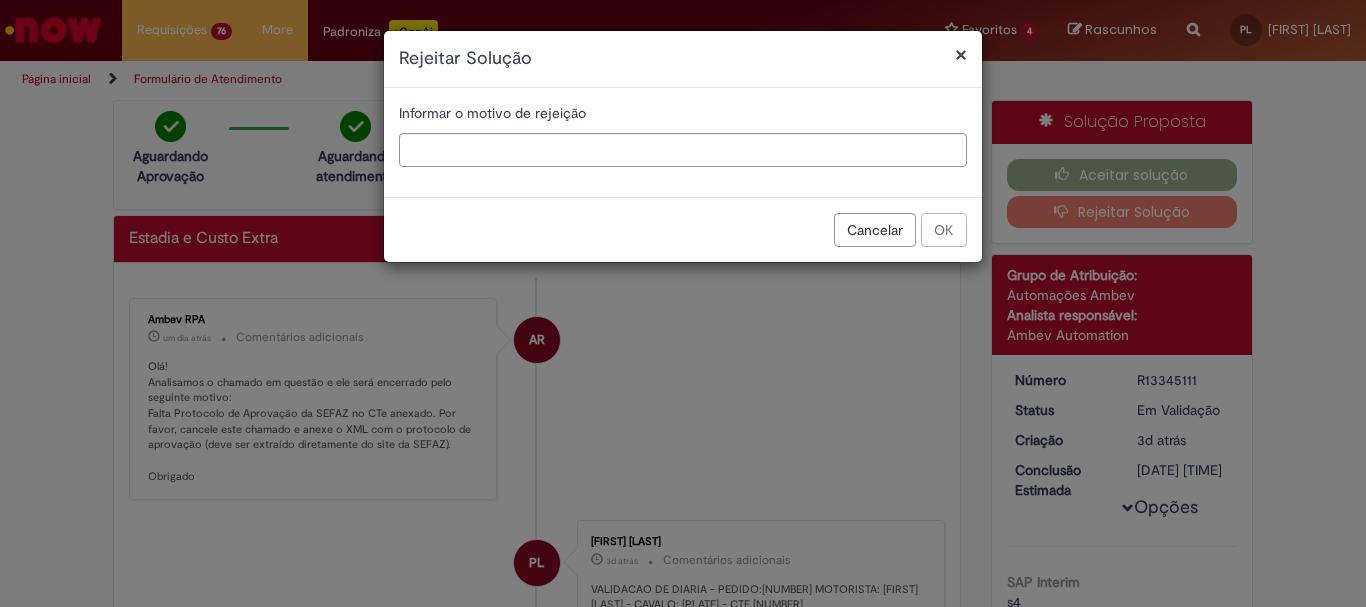 click on "× Rejeitar Solução" at bounding box center [683, 59] 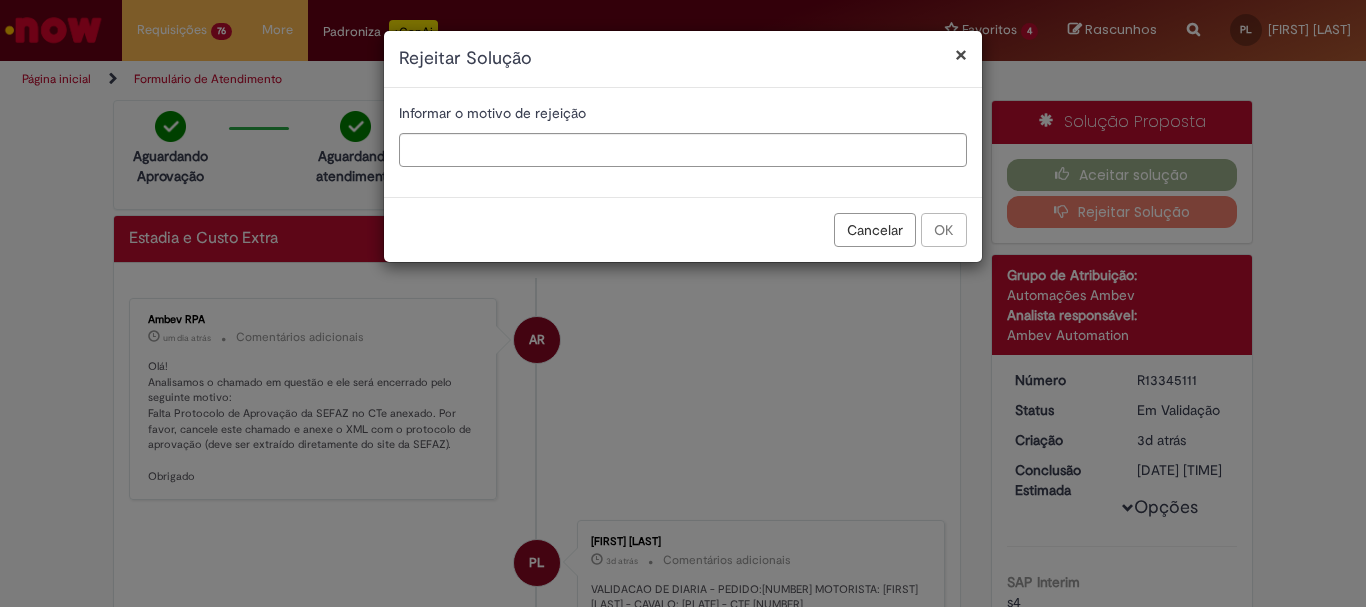drag, startPoint x: 946, startPoint y: 61, endPoint x: 956, endPoint y: 56, distance: 11.18034 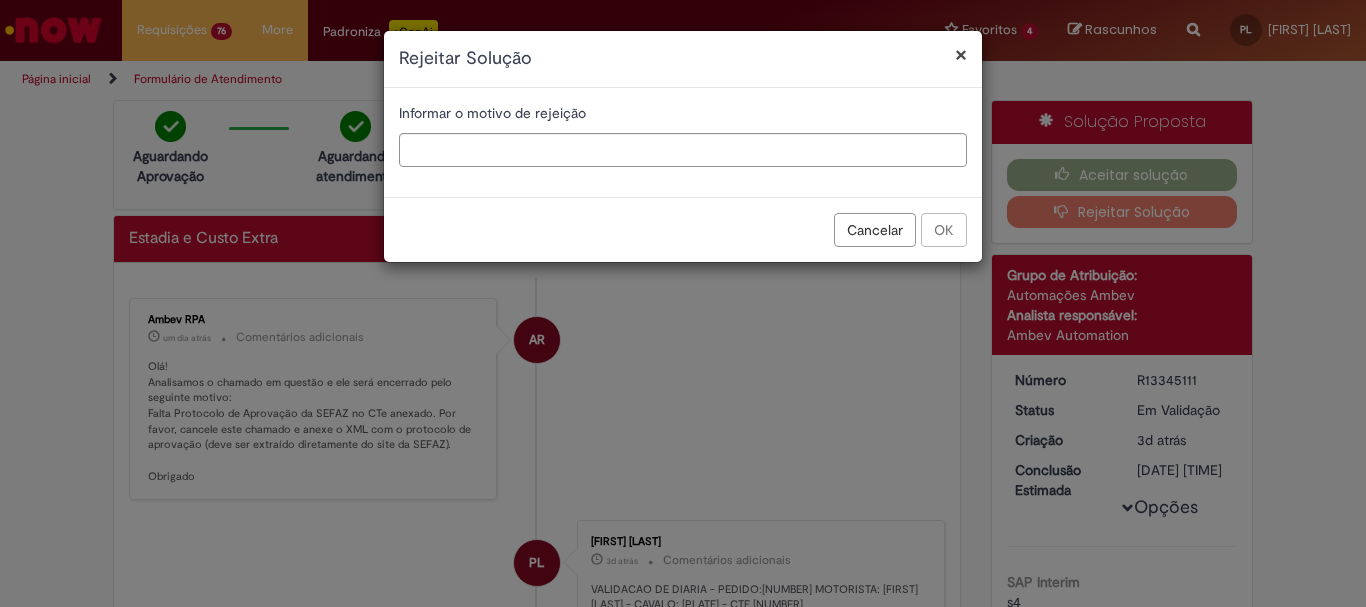 drag, startPoint x: 956, startPoint y: 231, endPoint x: 951, endPoint y: 221, distance: 11.18034 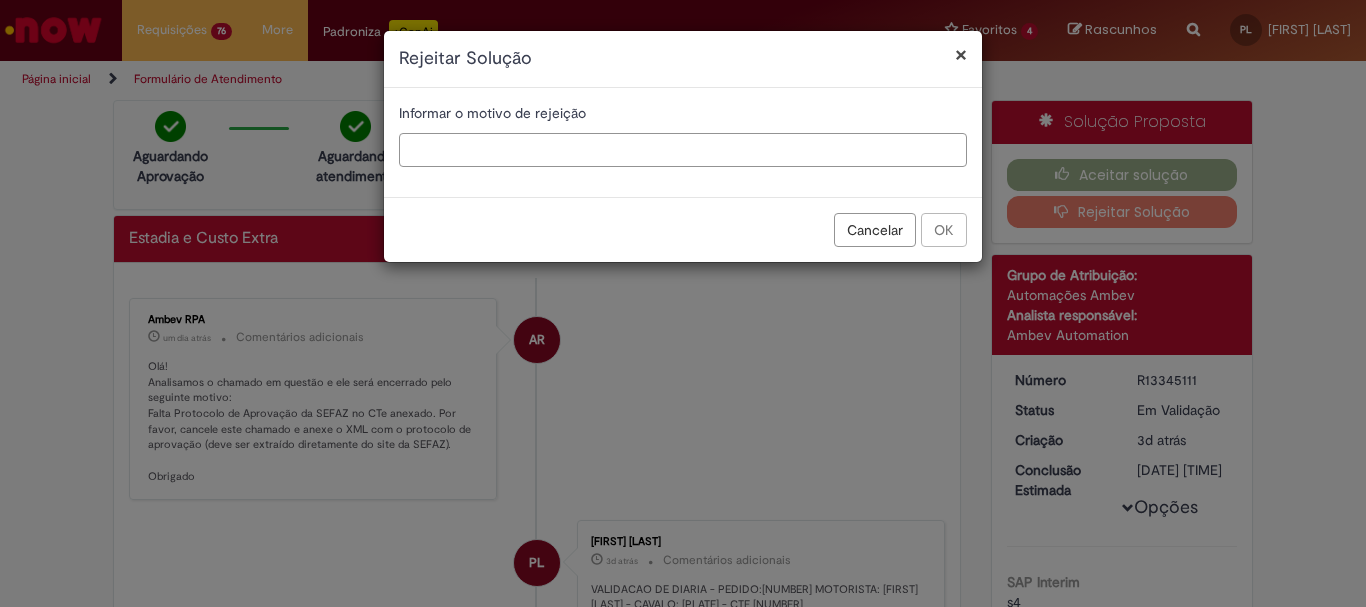 click at bounding box center [683, 150] 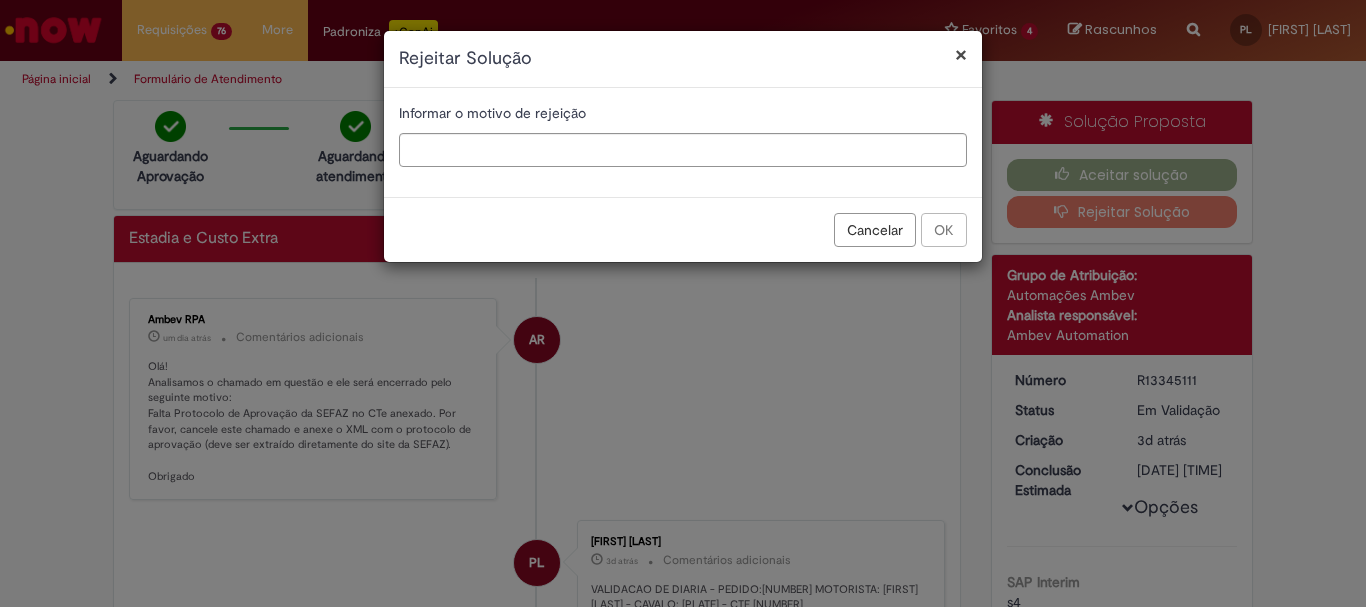 click on "Cancelar" at bounding box center [875, 230] 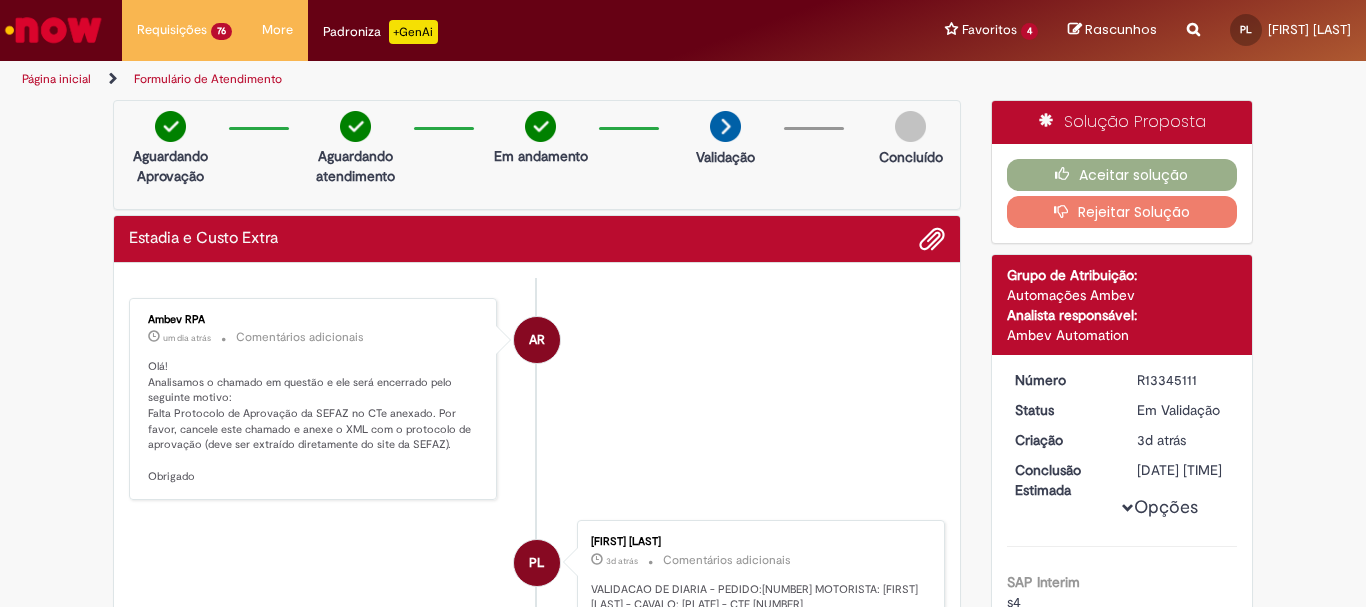 click on "Rejeitar Solução" at bounding box center [1122, 212] 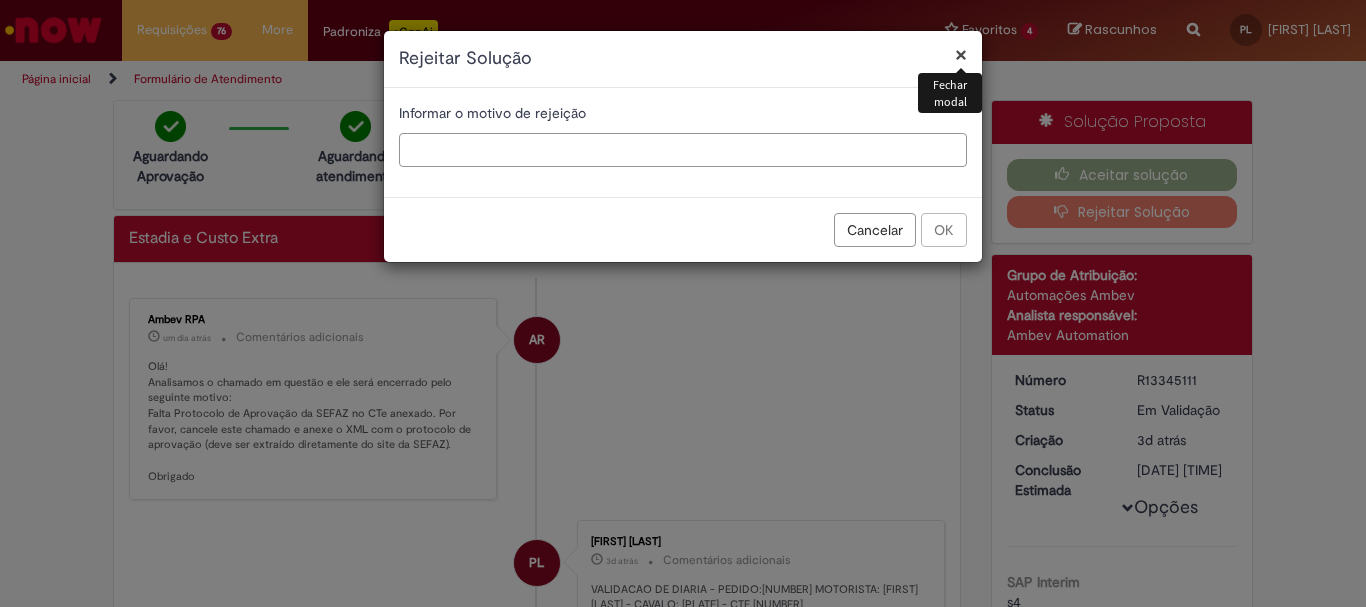 click at bounding box center (683, 150) 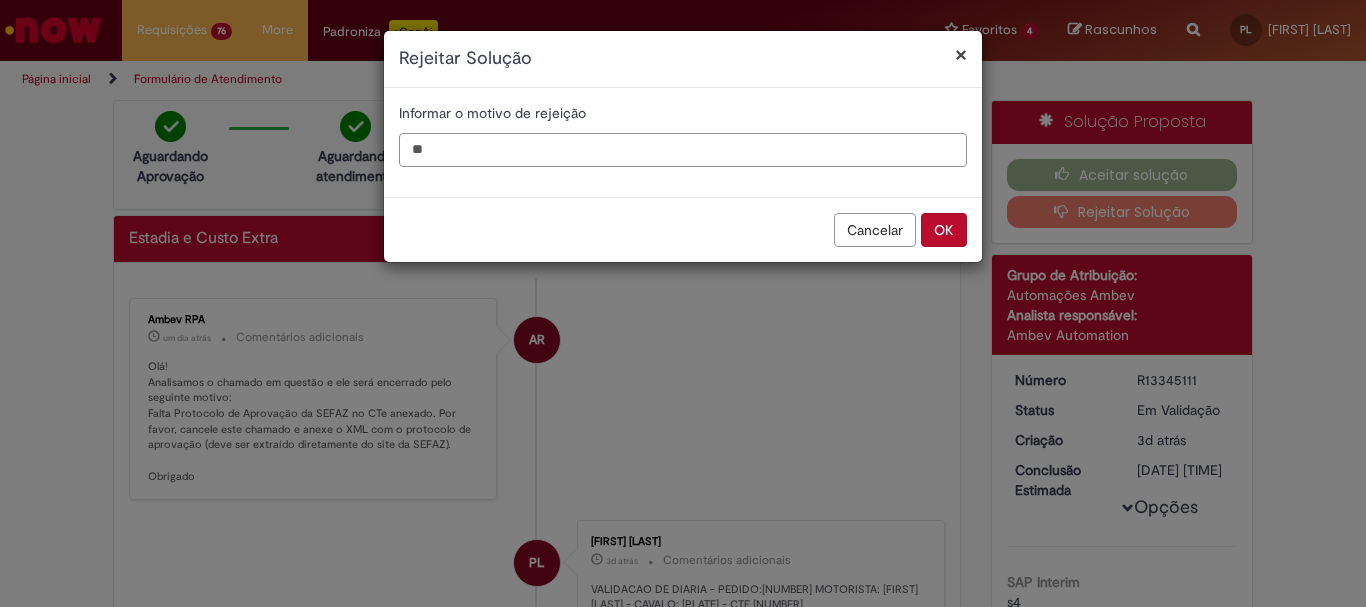 type on "*" 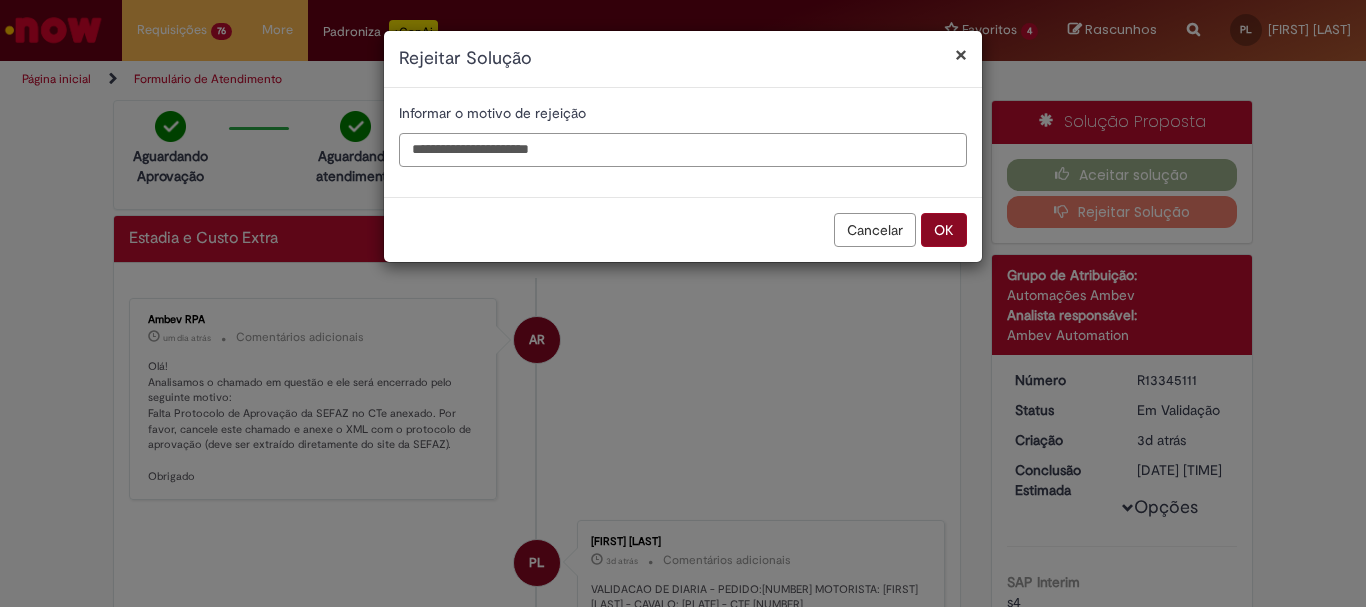 type on "**********" 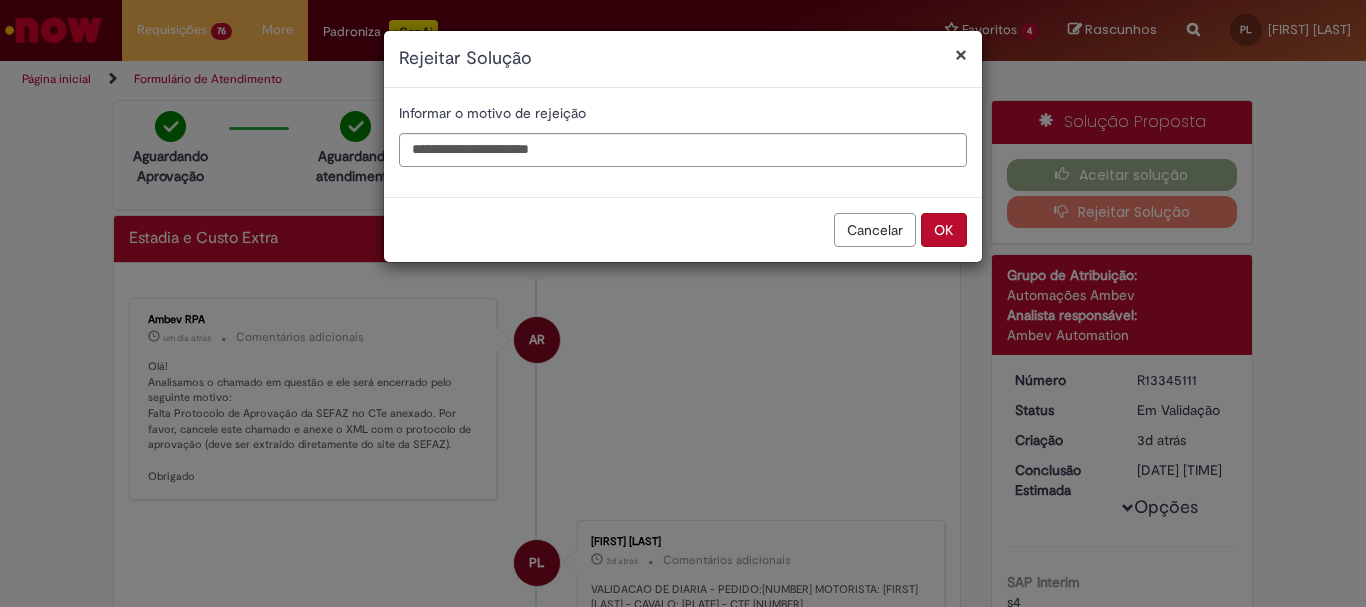 click on "OK" at bounding box center [944, 230] 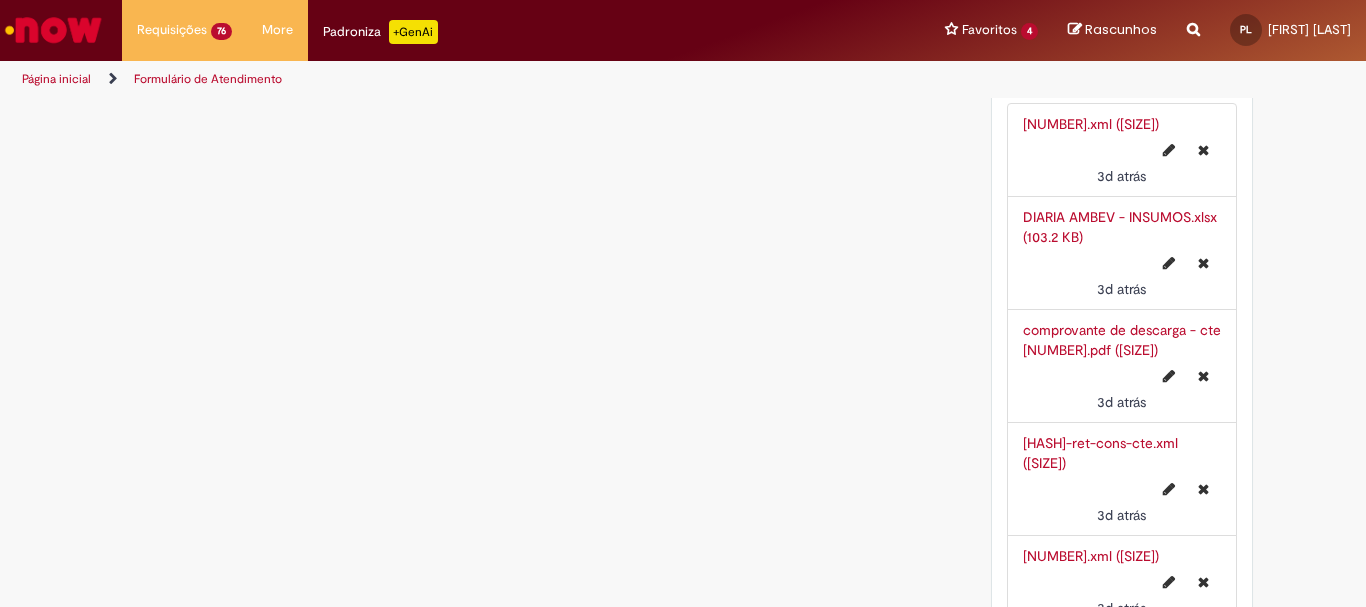scroll, scrollTop: 2595, scrollLeft: 0, axis: vertical 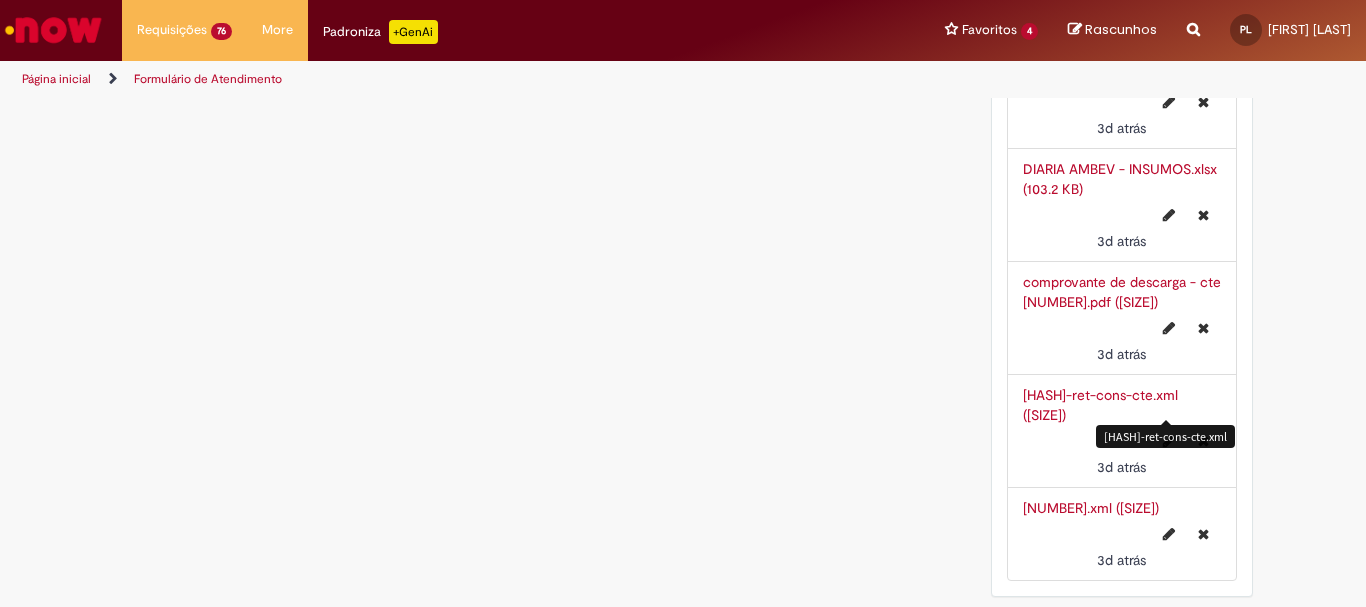 click at bounding box center (1203, 441) 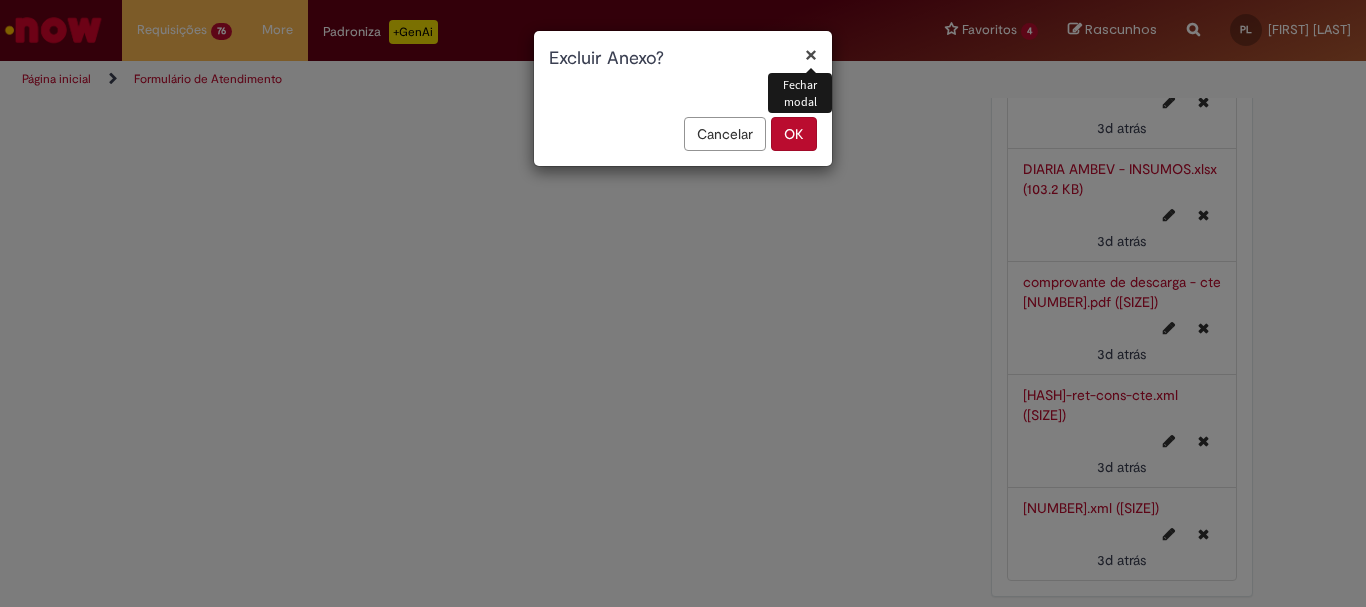 click on "OK" at bounding box center [794, 134] 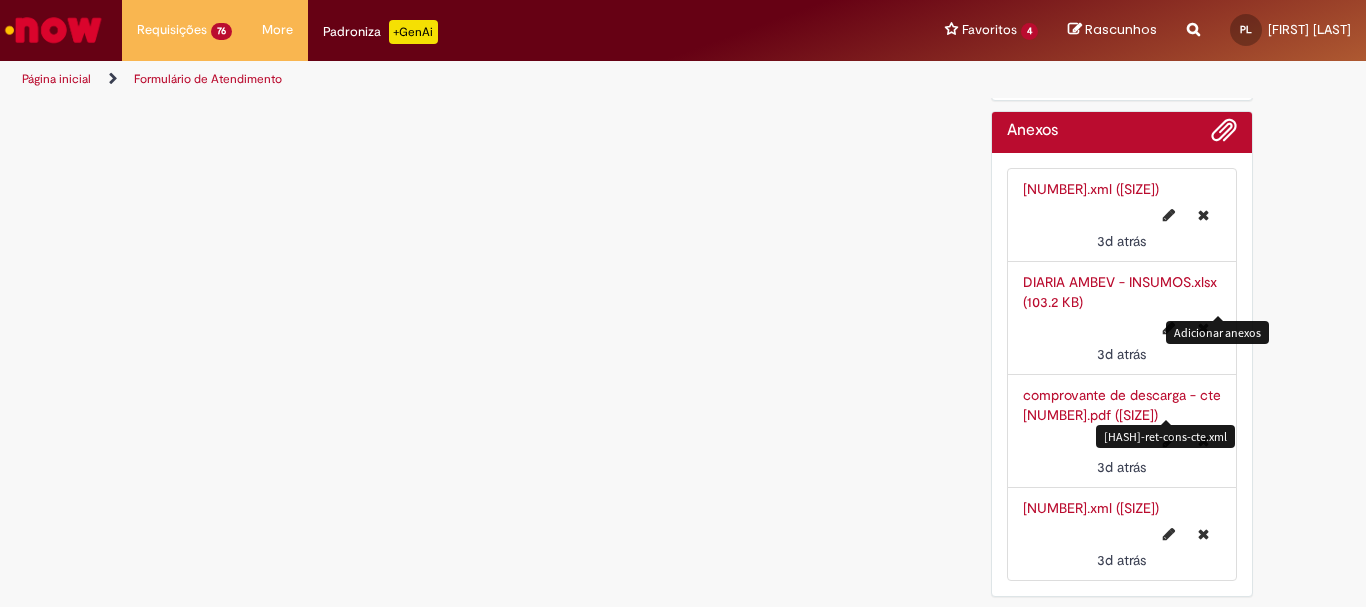 scroll, scrollTop: 2164, scrollLeft: 0, axis: vertical 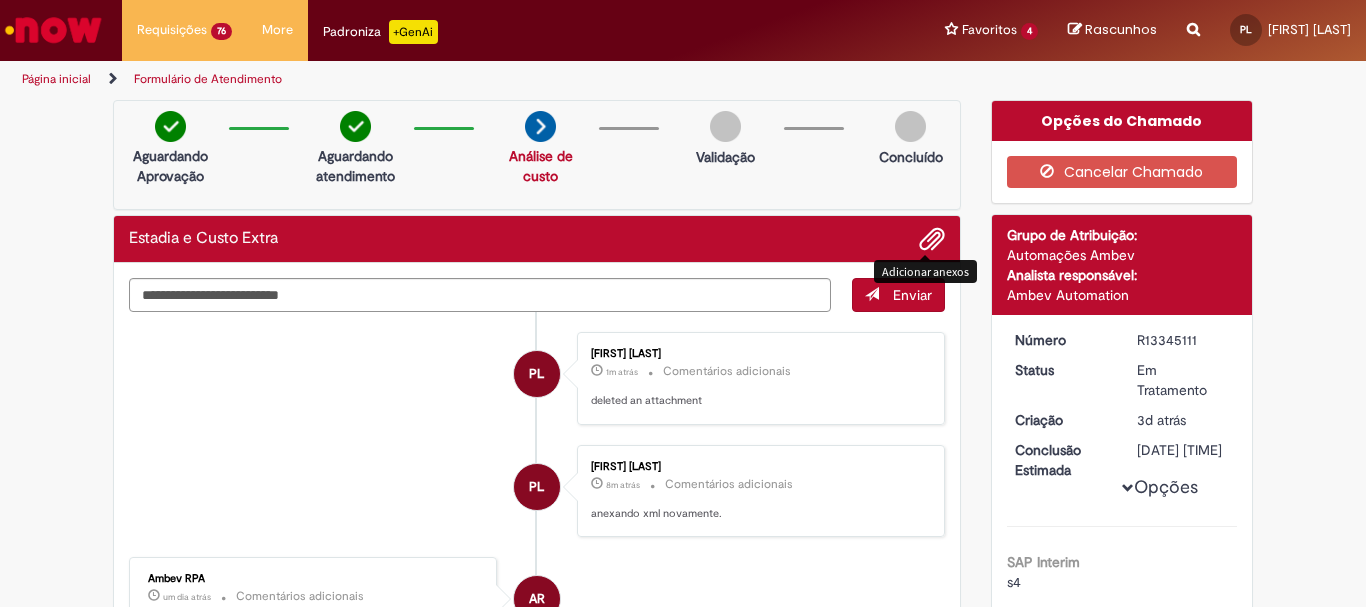 click at bounding box center [932, 240] 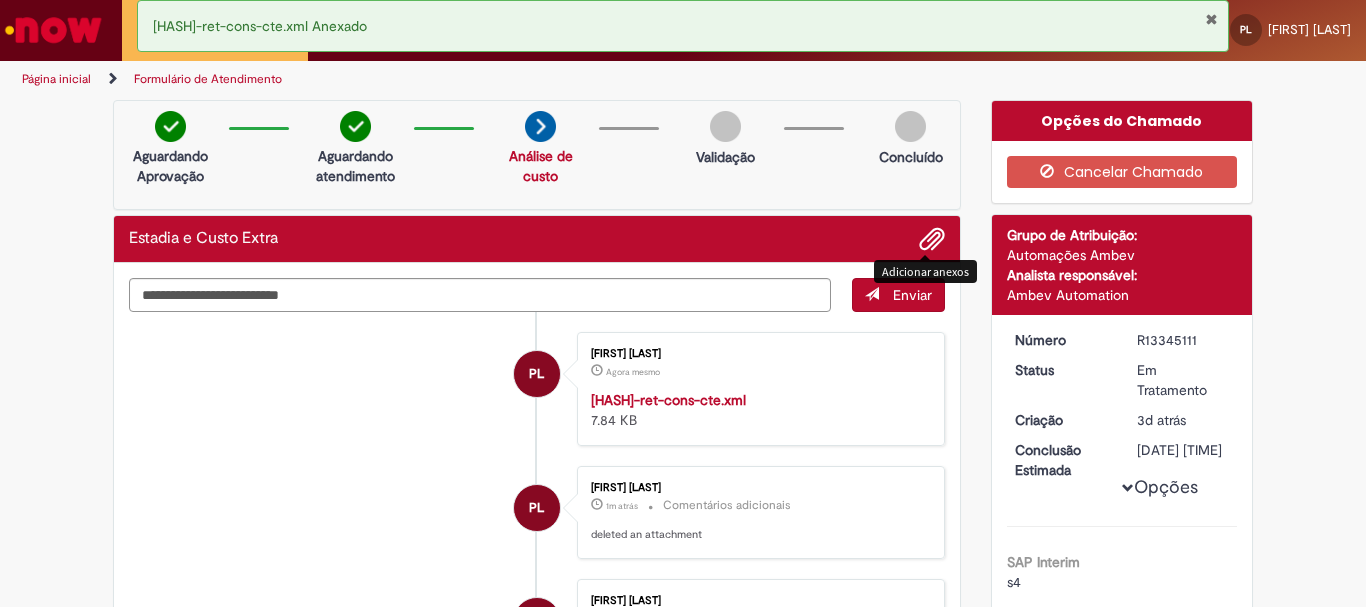 click at bounding box center (1211, 19) 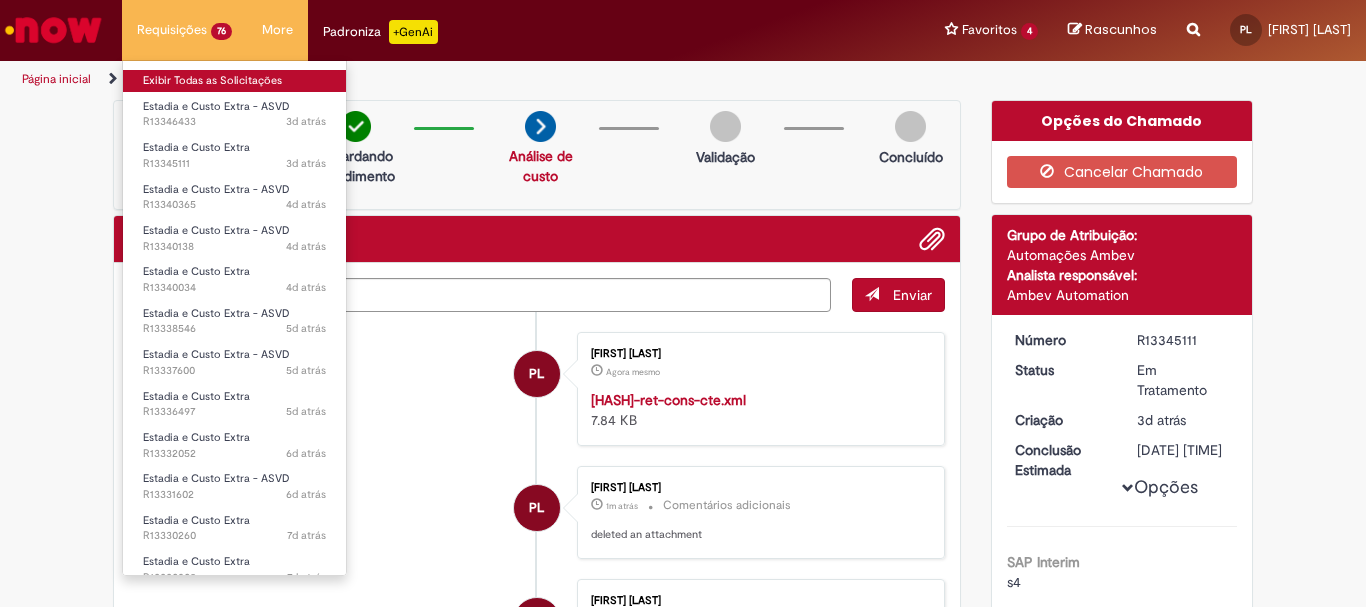 click on "Exibir Todas as Solicitações" at bounding box center [234, 81] 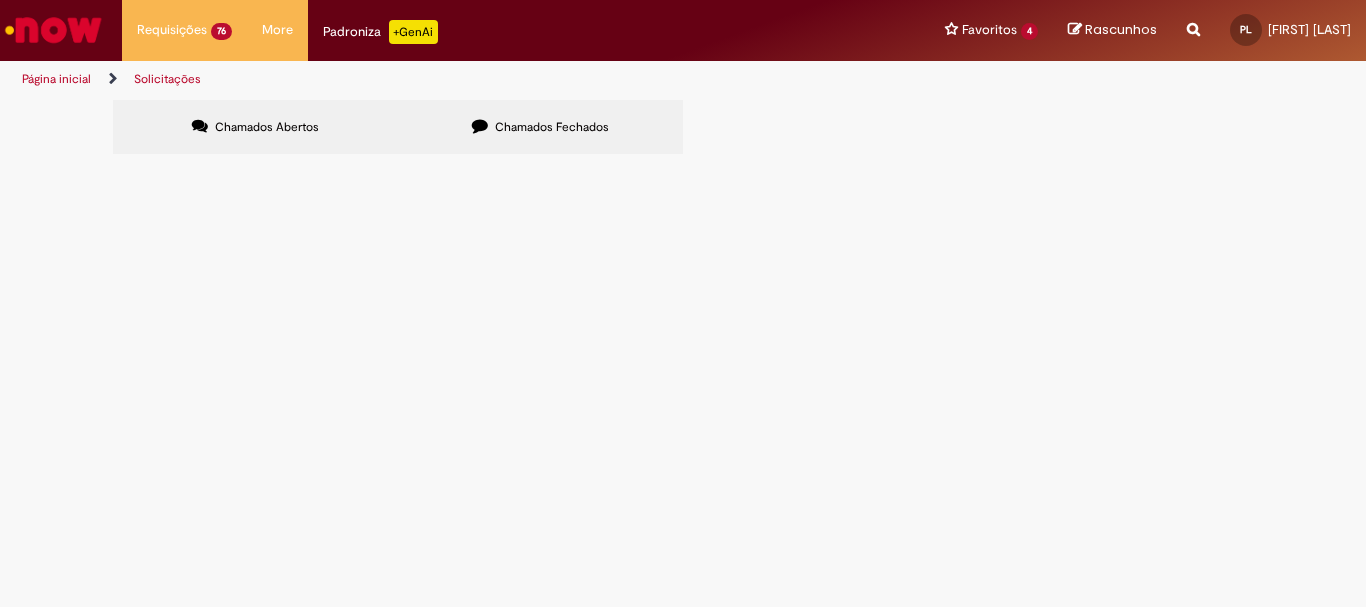 scroll, scrollTop: 541, scrollLeft: 0, axis: vertical 